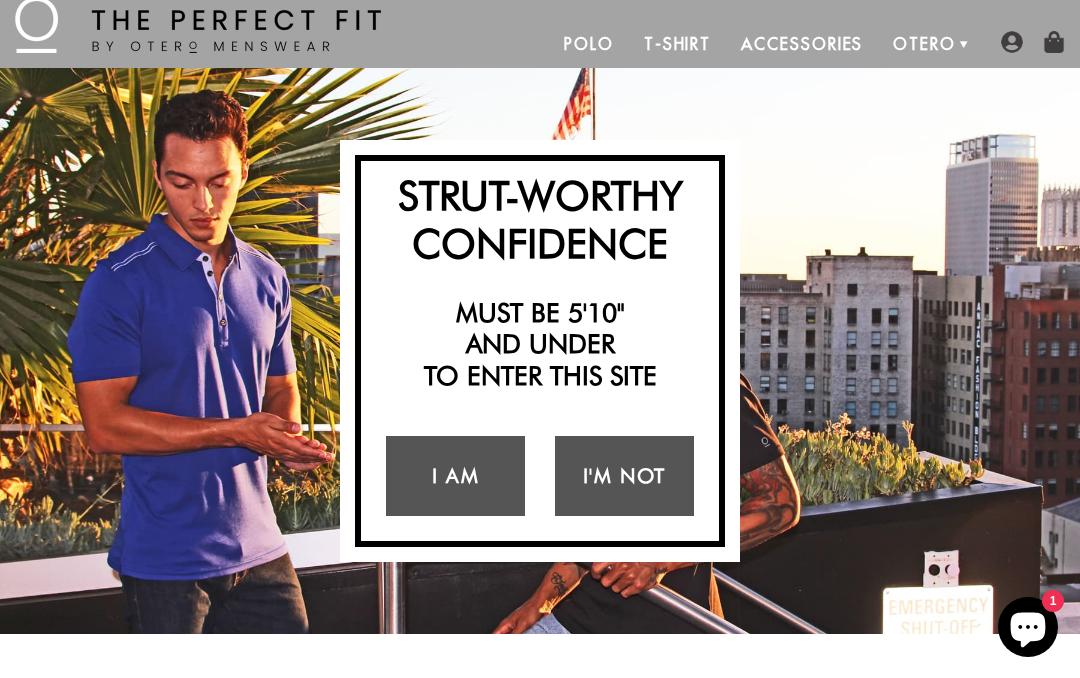 scroll, scrollTop: 0, scrollLeft: 0, axis: both 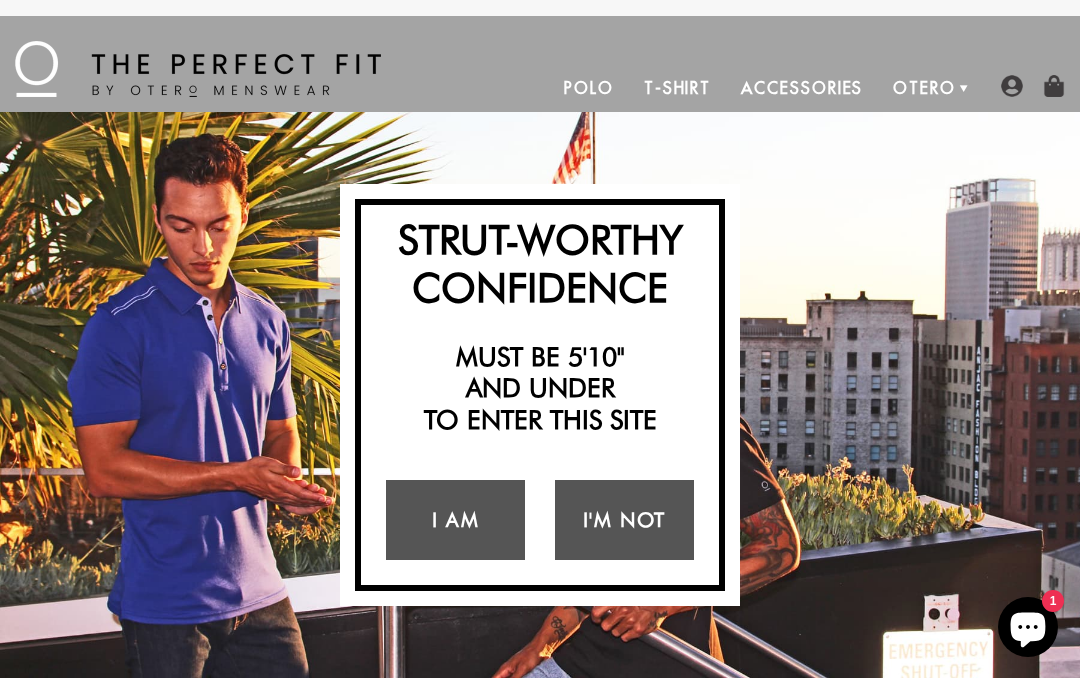 click on "Polo" at bounding box center (589, 88) 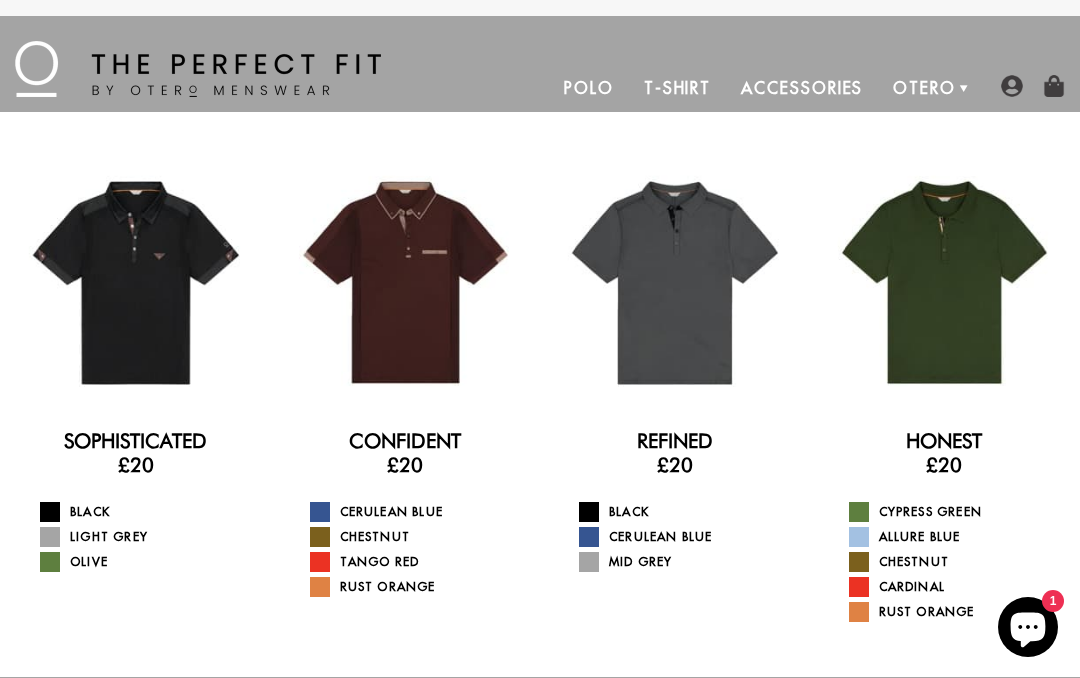 scroll, scrollTop: 0, scrollLeft: 0, axis: both 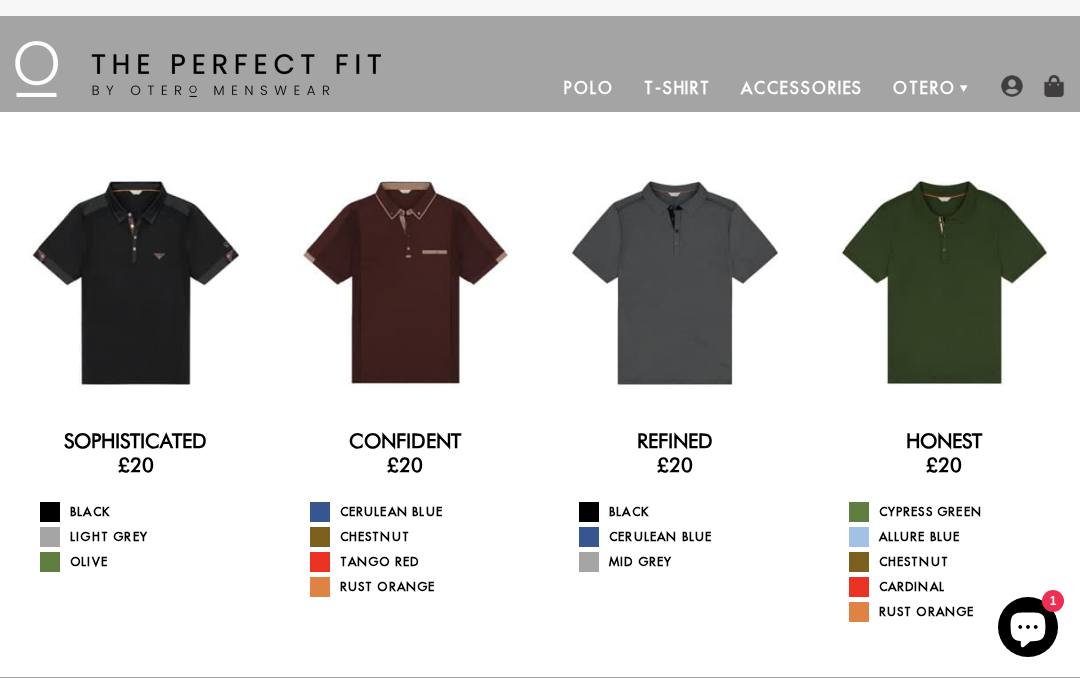 click at bounding box center [589, 537] 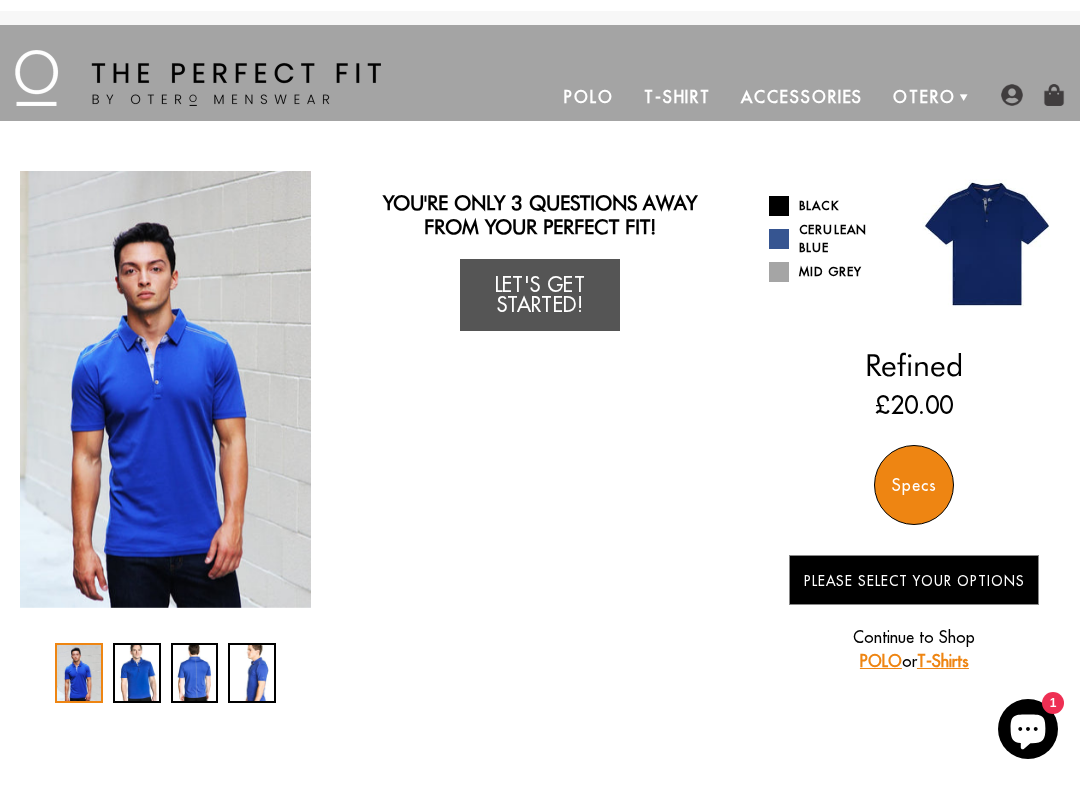 scroll, scrollTop: 0, scrollLeft: 0, axis: both 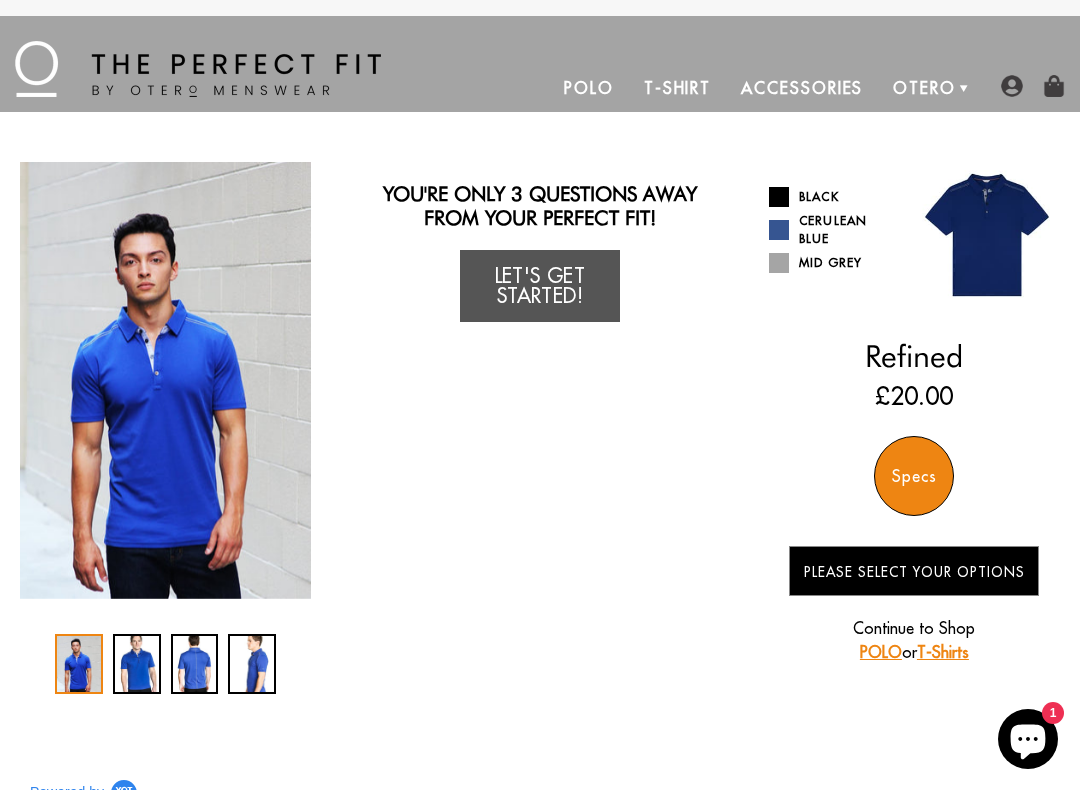 click at bounding box center (779, 263) 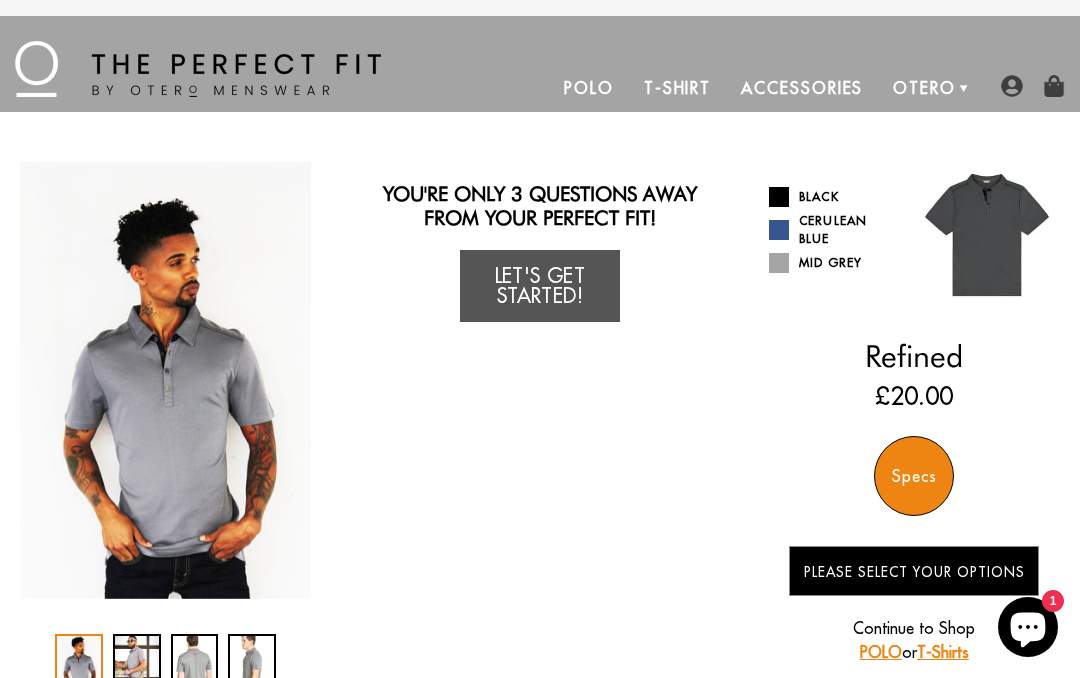 scroll, scrollTop: 0, scrollLeft: 0, axis: both 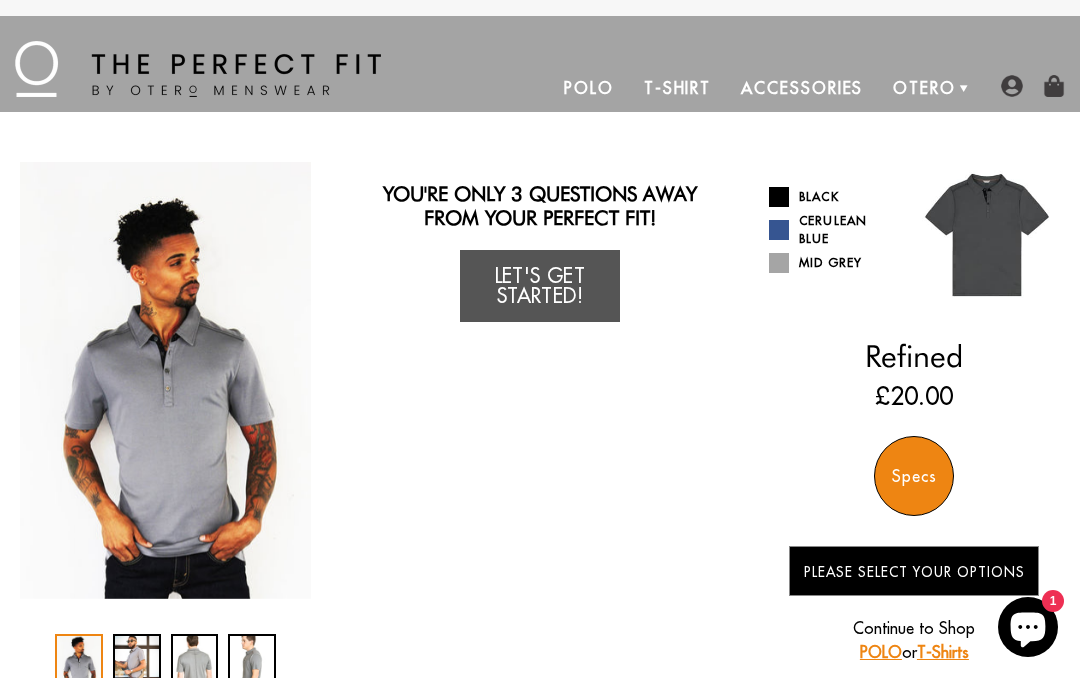 click at bounding box center (779, 197) 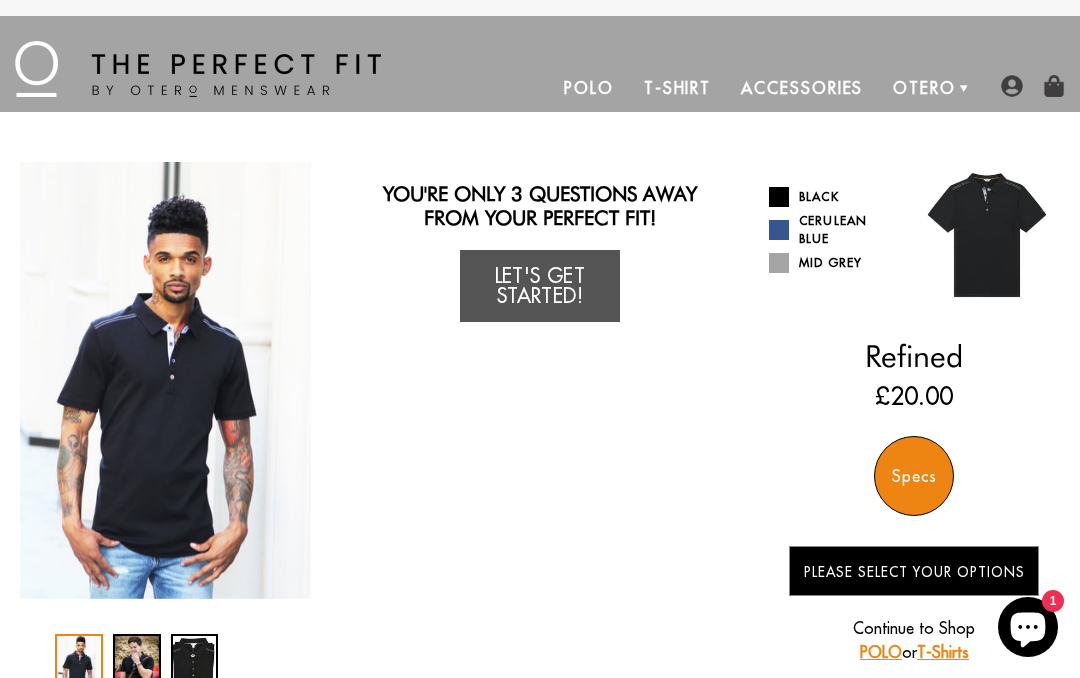 scroll, scrollTop: 0, scrollLeft: 0, axis: both 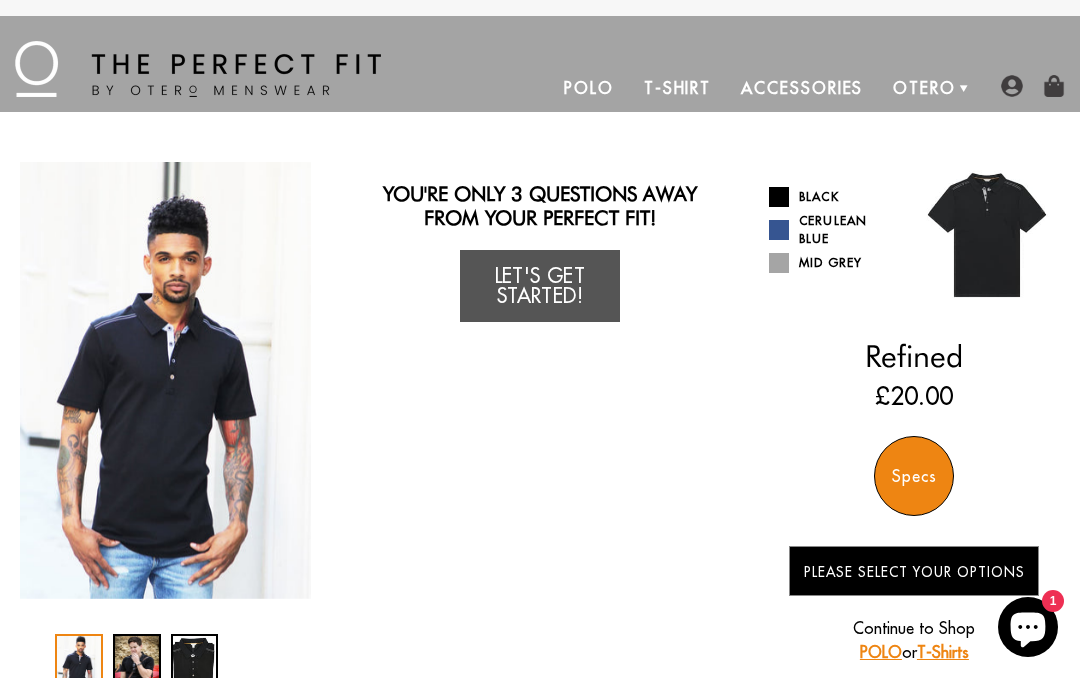 click on "Polo" at bounding box center [589, 88] 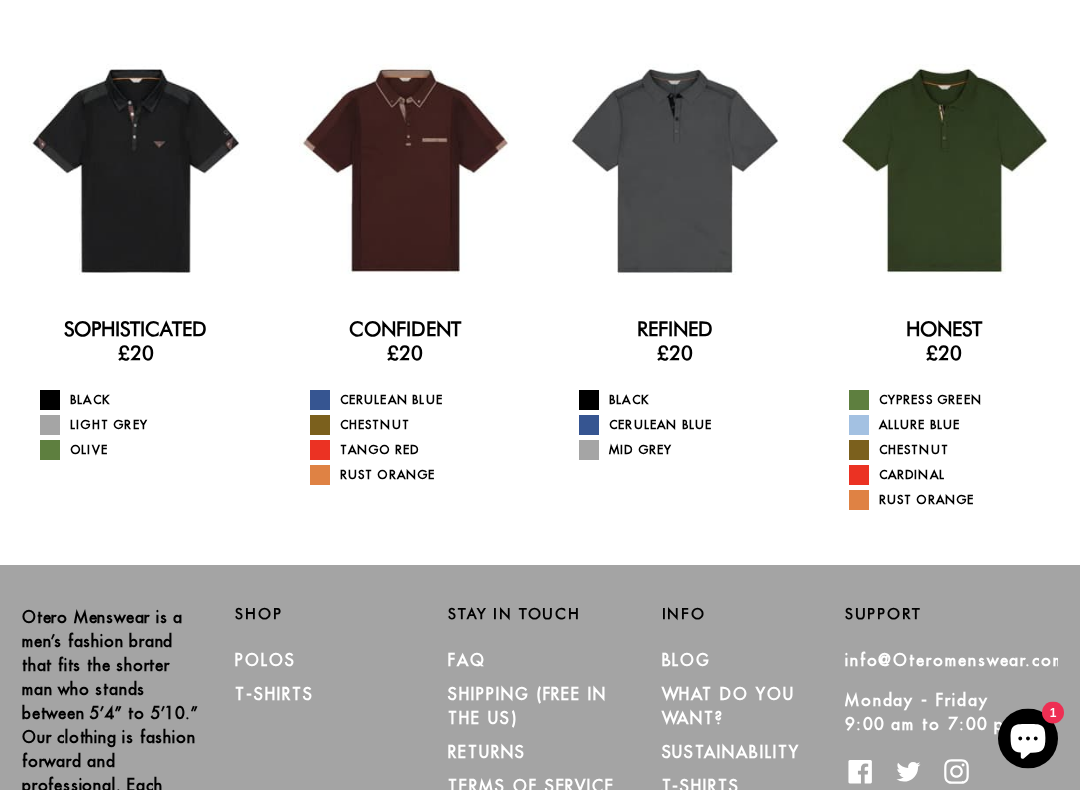 scroll, scrollTop: 112, scrollLeft: 0, axis: vertical 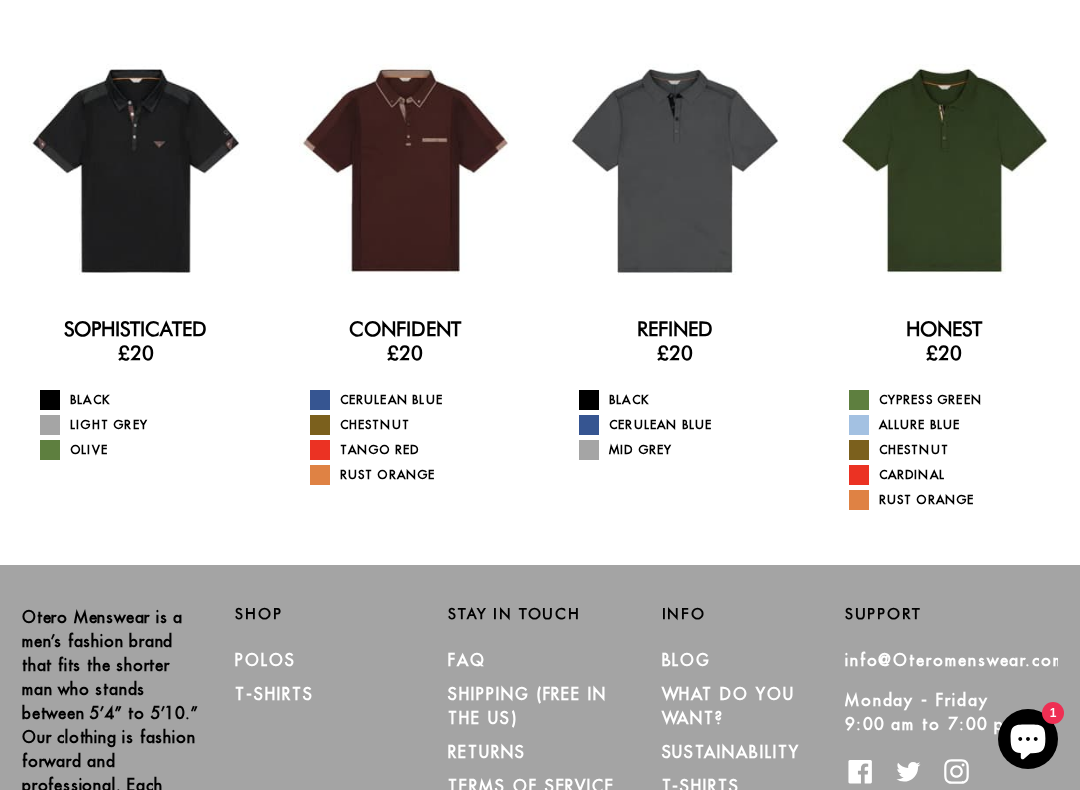 click at bounding box center (945, 171) 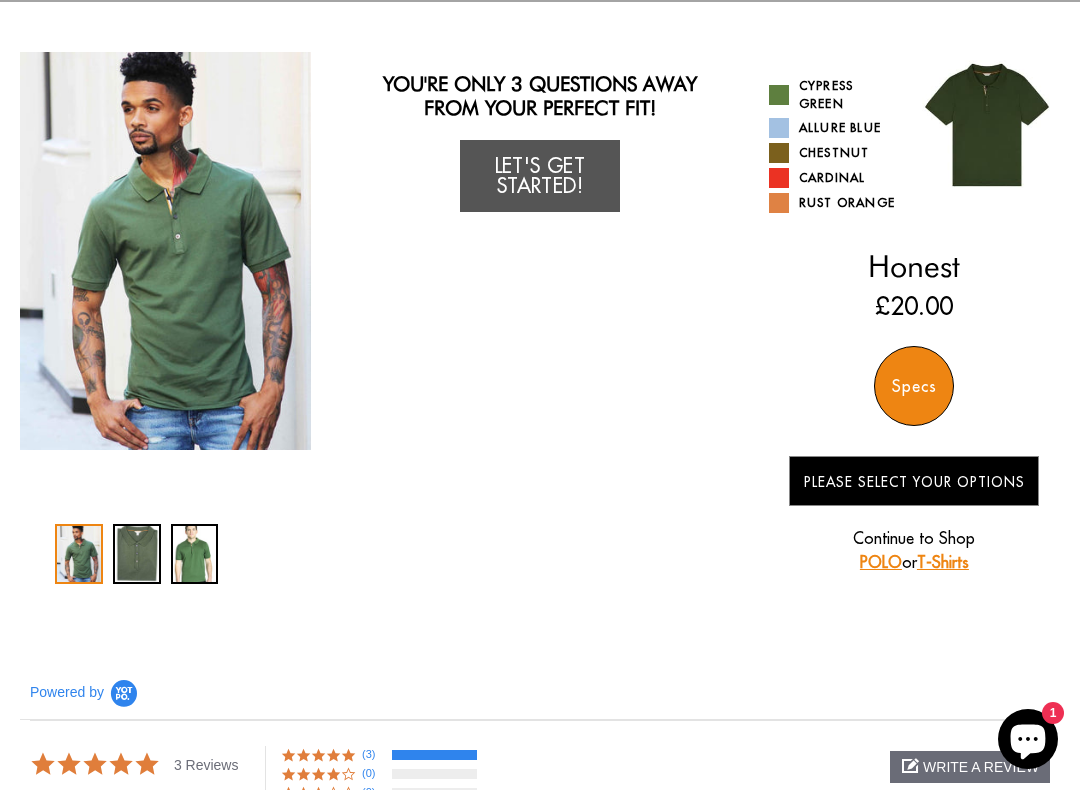 scroll, scrollTop: 108, scrollLeft: 0, axis: vertical 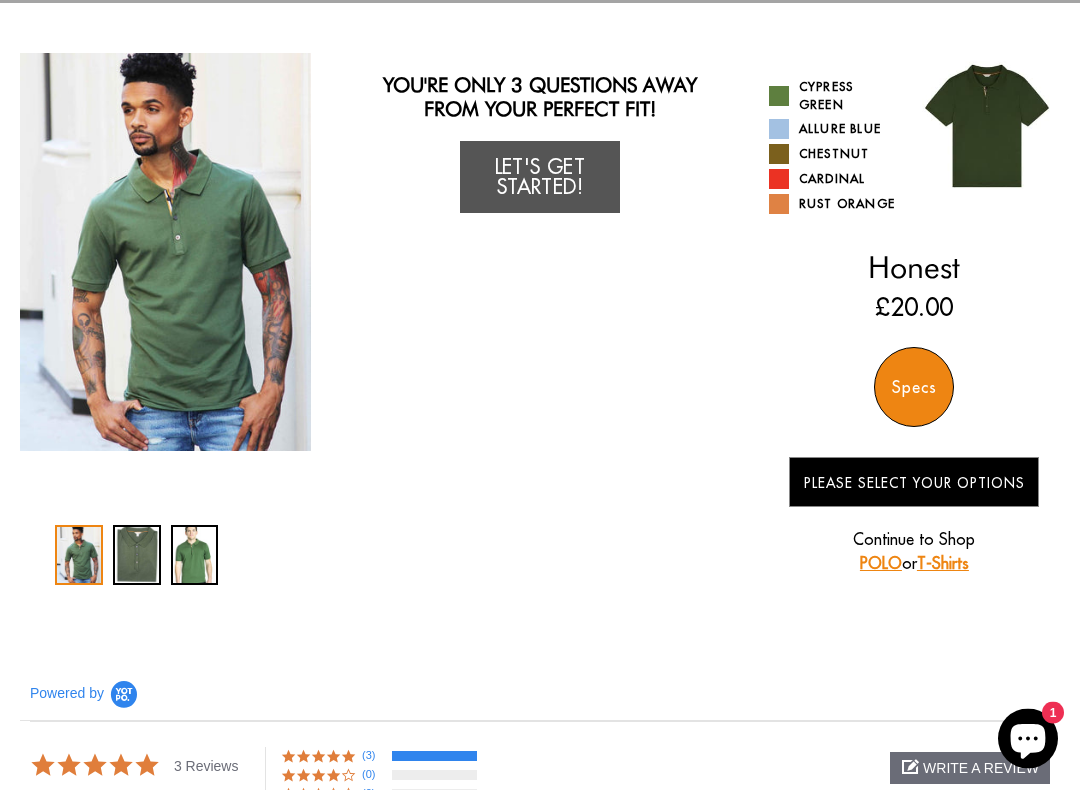 click at bounding box center (779, 155) 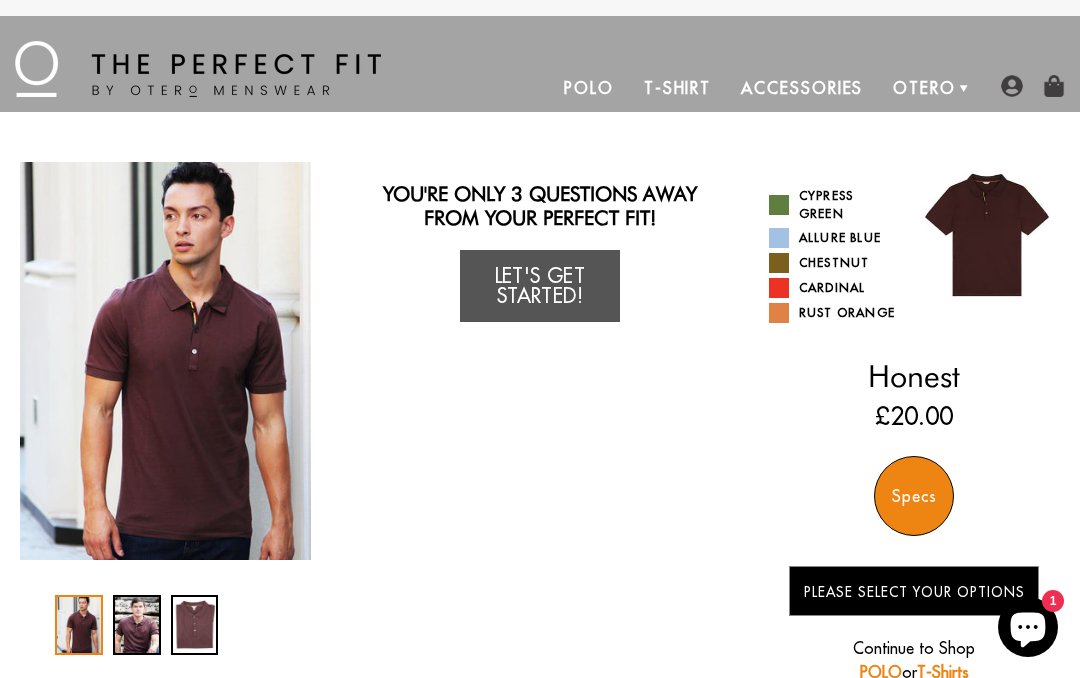 scroll, scrollTop: 0, scrollLeft: 0, axis: both 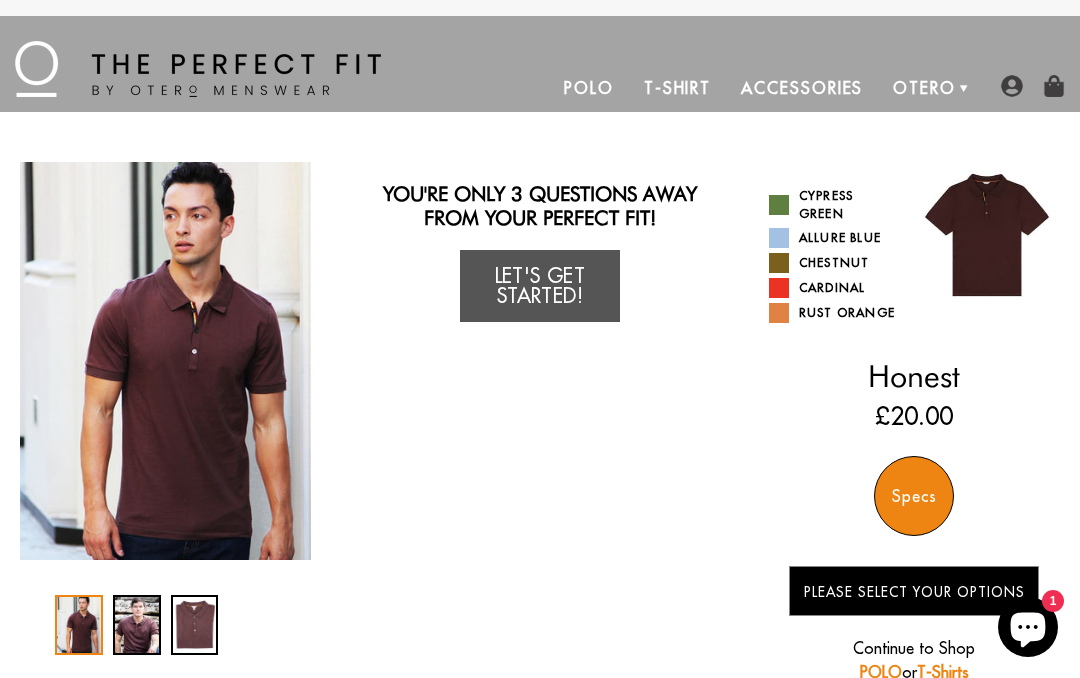 click at bounding box center (779, 238) 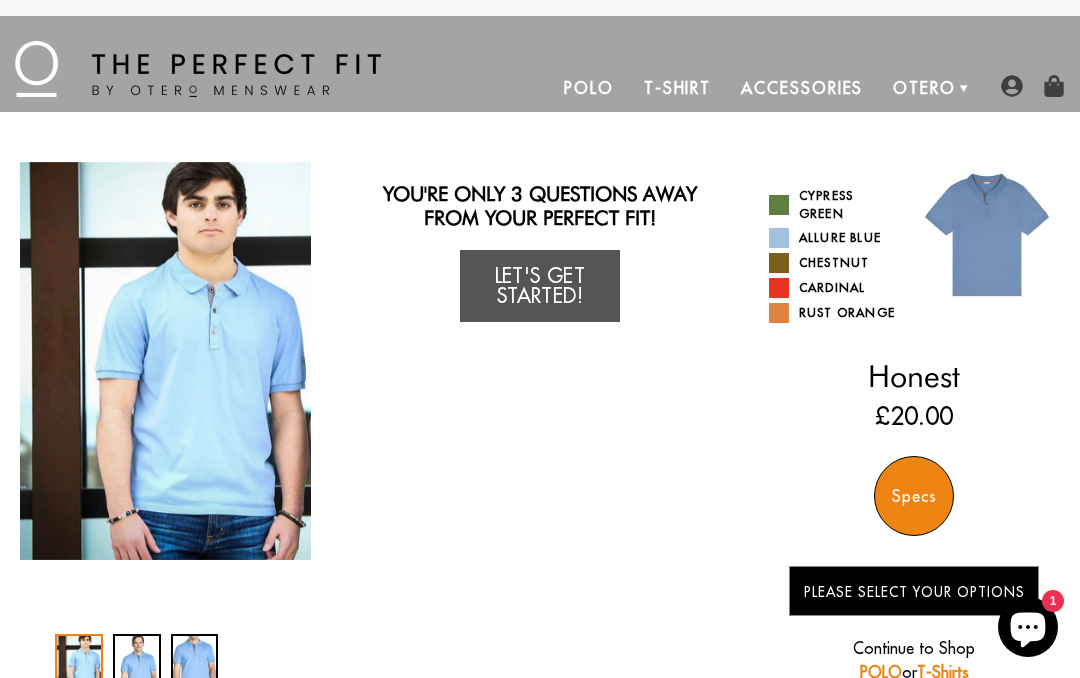 scroll, scrollTop: 0, scrollLeft: 0, axis: both 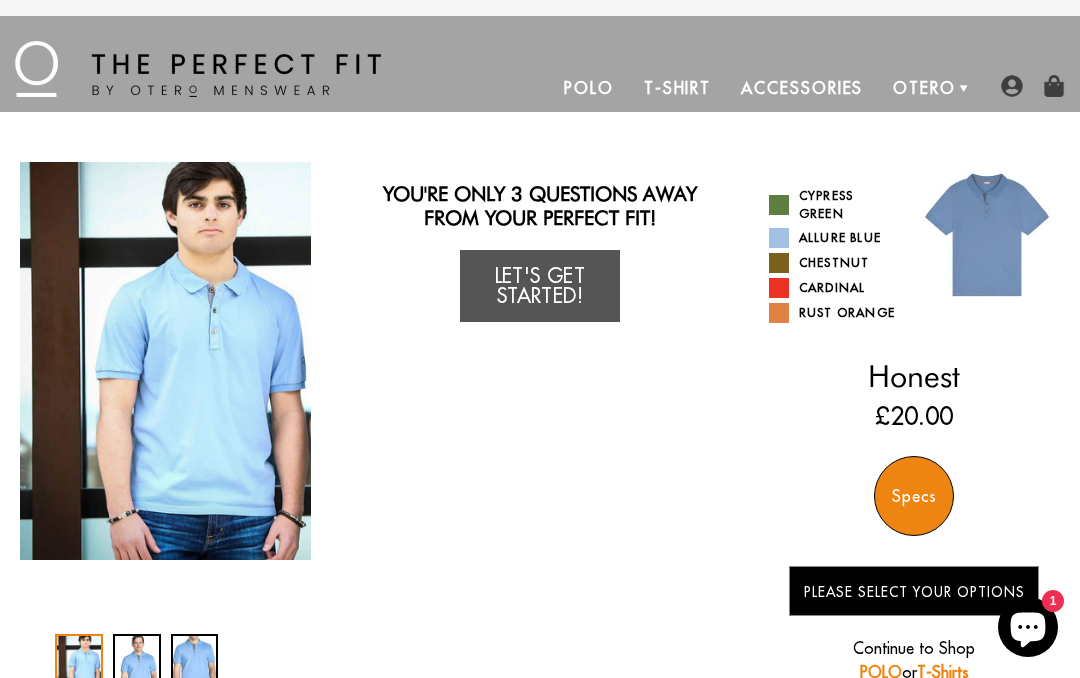 click at bounding box center (779, 288) 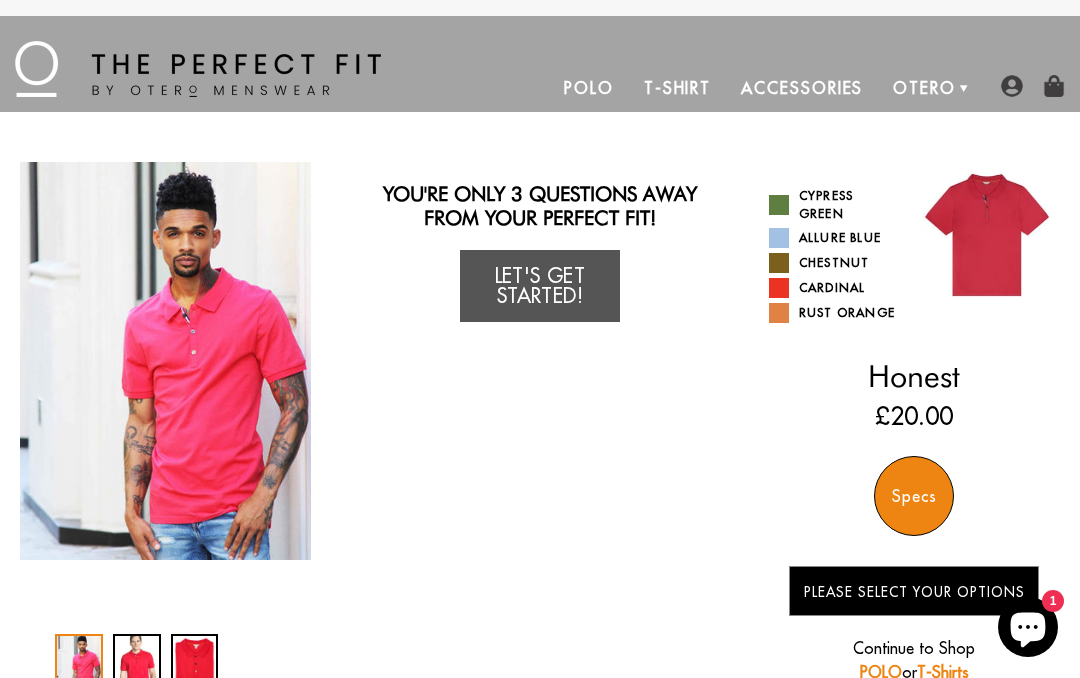 scroll, scrollTop: 0, scrollLeft: 0, axis: both 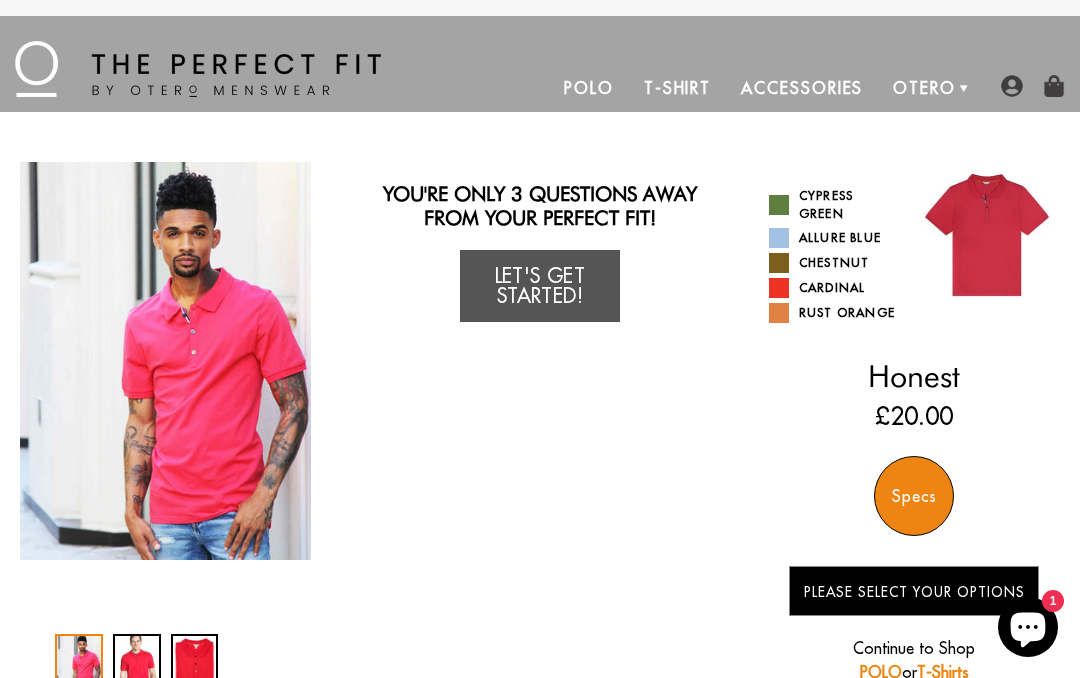 click on "Rust Orange" at bounding box center (834, 313) 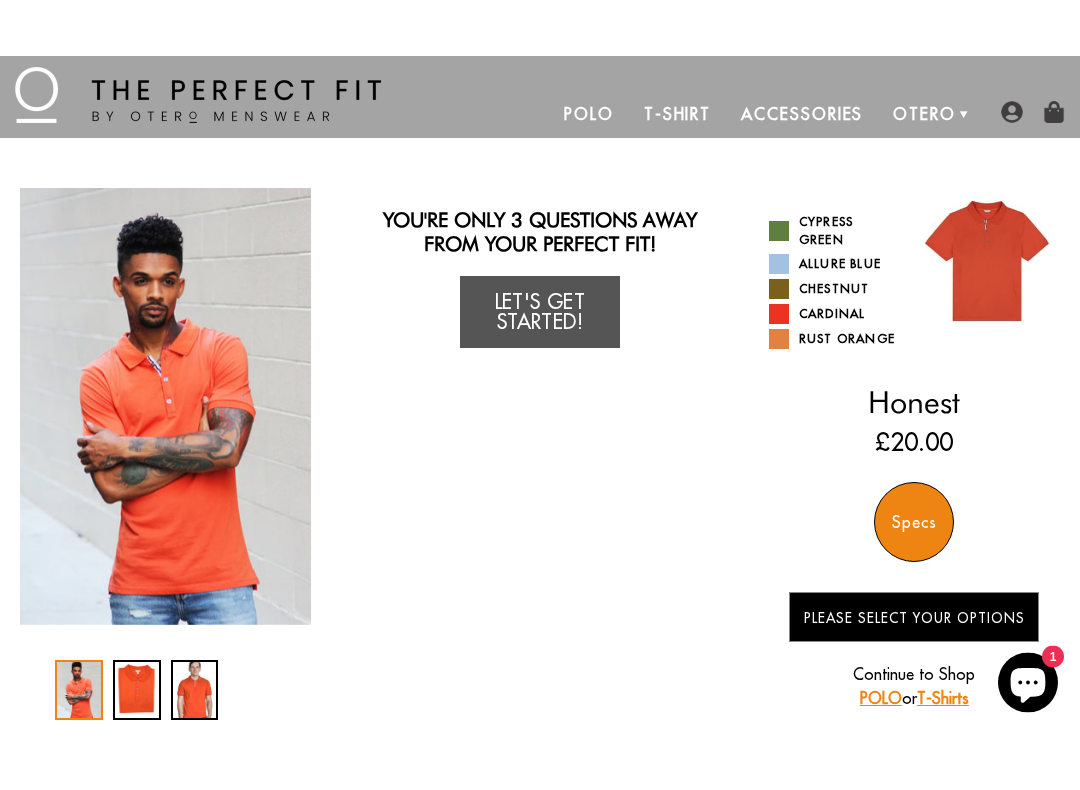 scroll, scrollTop: 18, scrollLeft: 0, axis: vertical 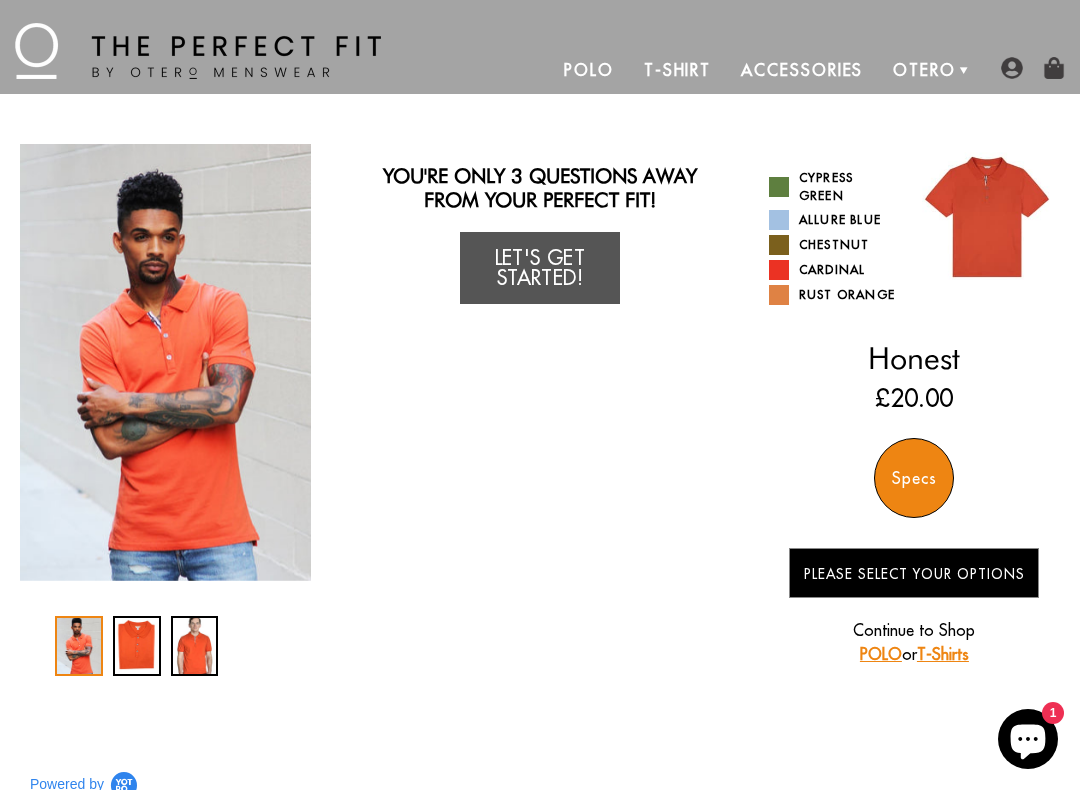 click on "Cypress Green" at bounding box center [834, 187] 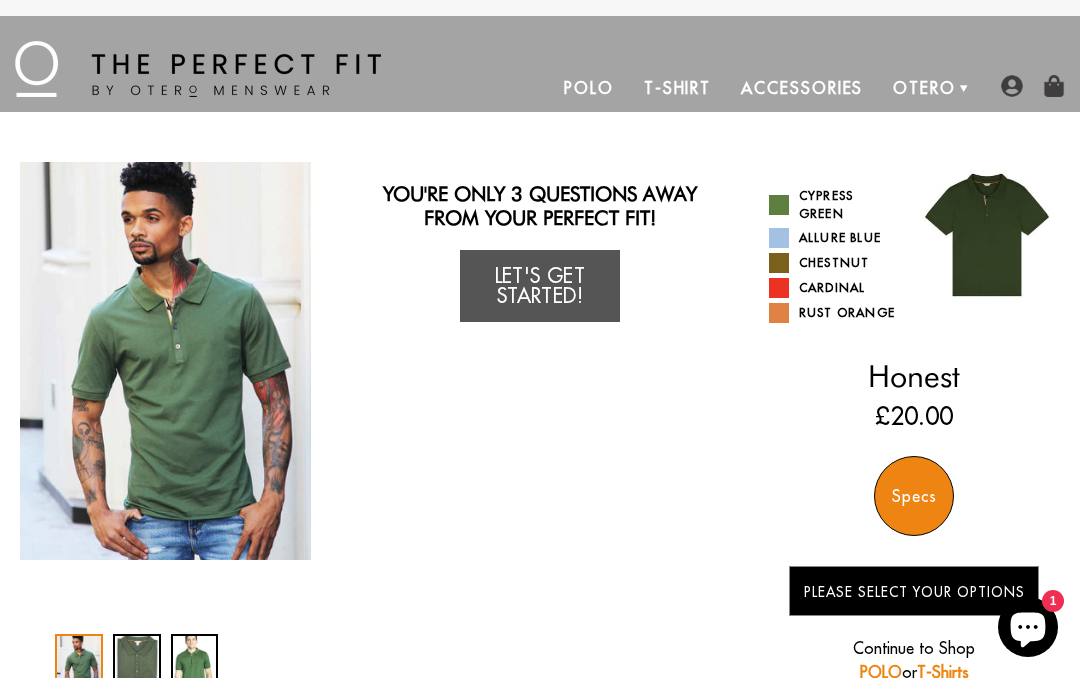 scroll, scrollTop: 0, scrollLeft: 0, axis: both 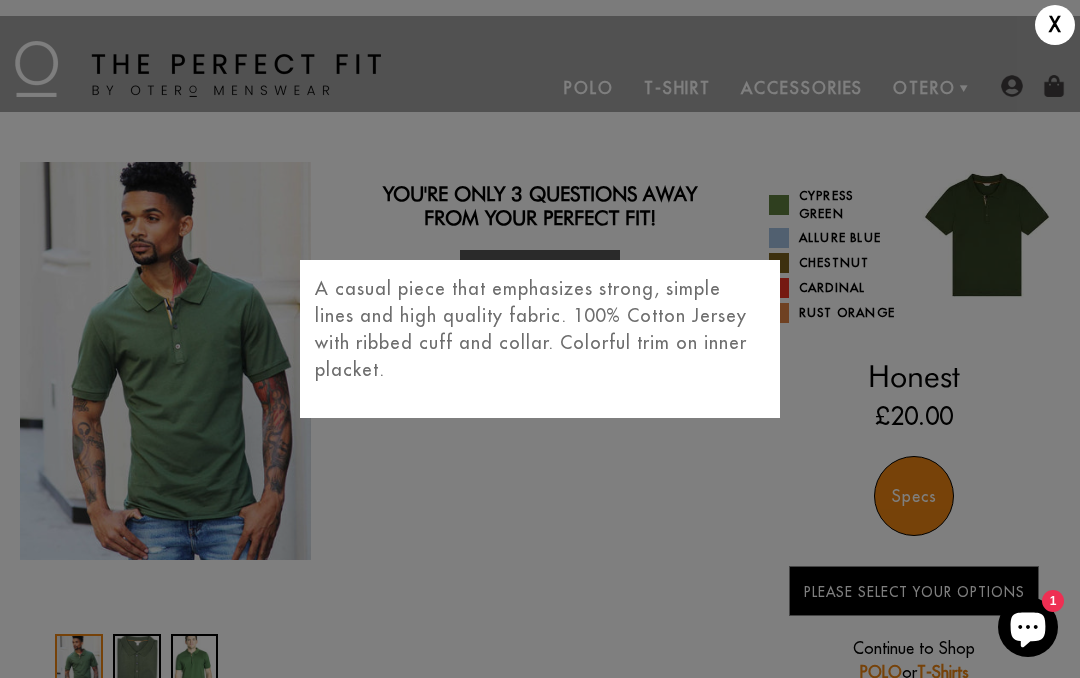 click on "X
A casual piece that emphasizes strong, simple lines and high quality fabric. 100% Cotton Jersey with ribbed cuff and collar. Colorful trim on inner placket." at bounding box center (540, 339) 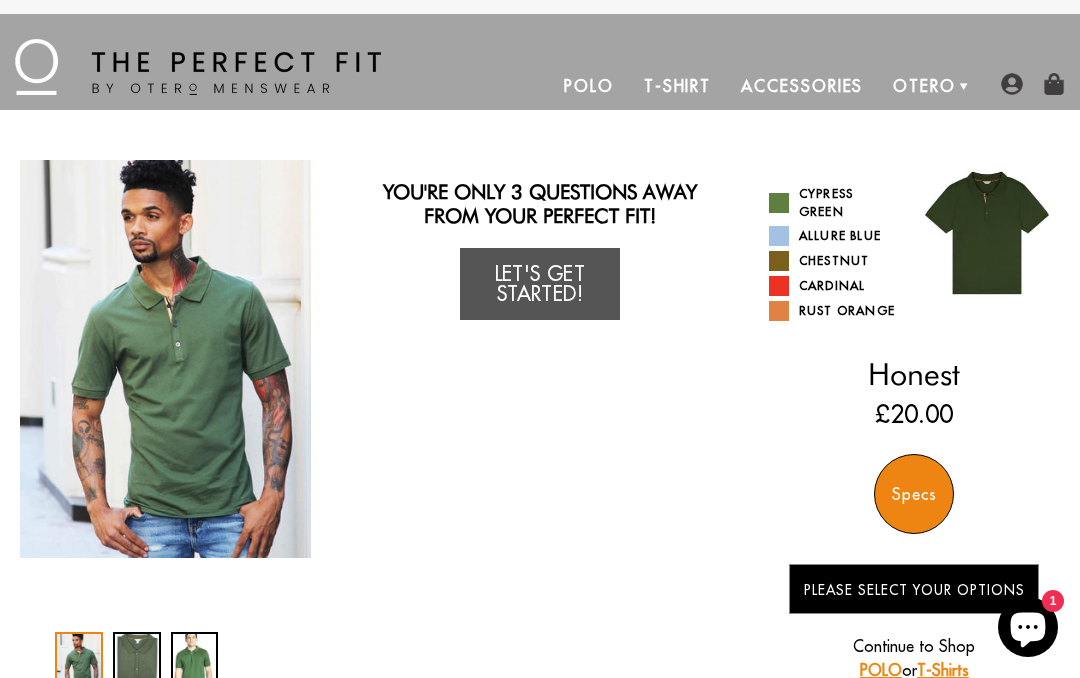scroll, scrollTop: 0, scrollLeft: 0, axis: both 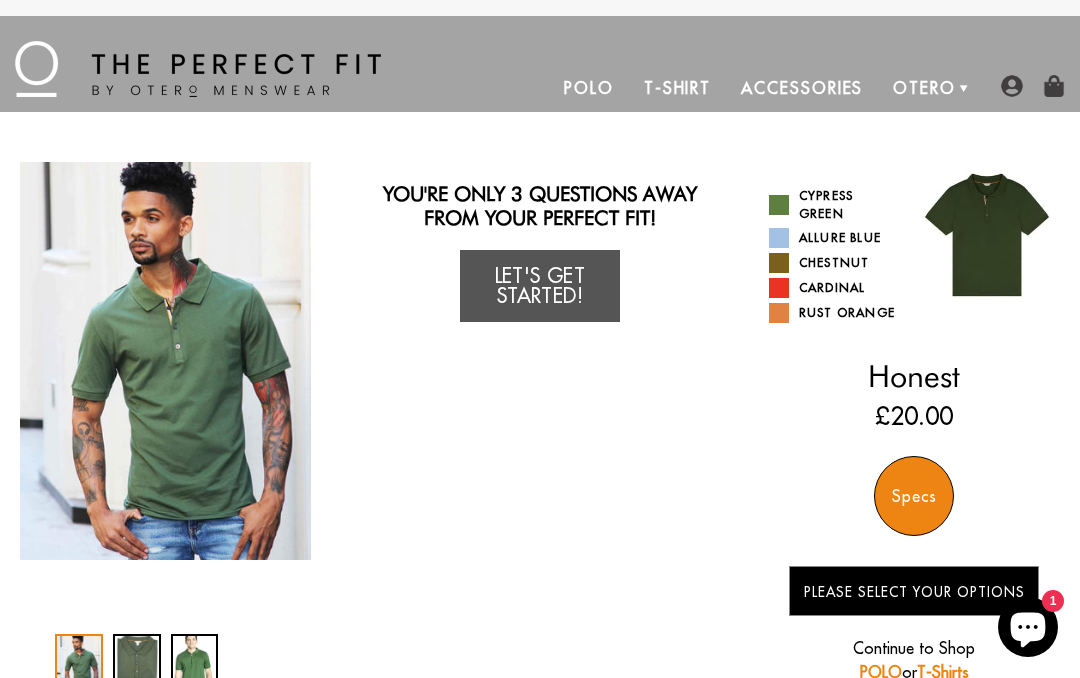 click on "Let's Get Started!" at bounding box center (540, 286) 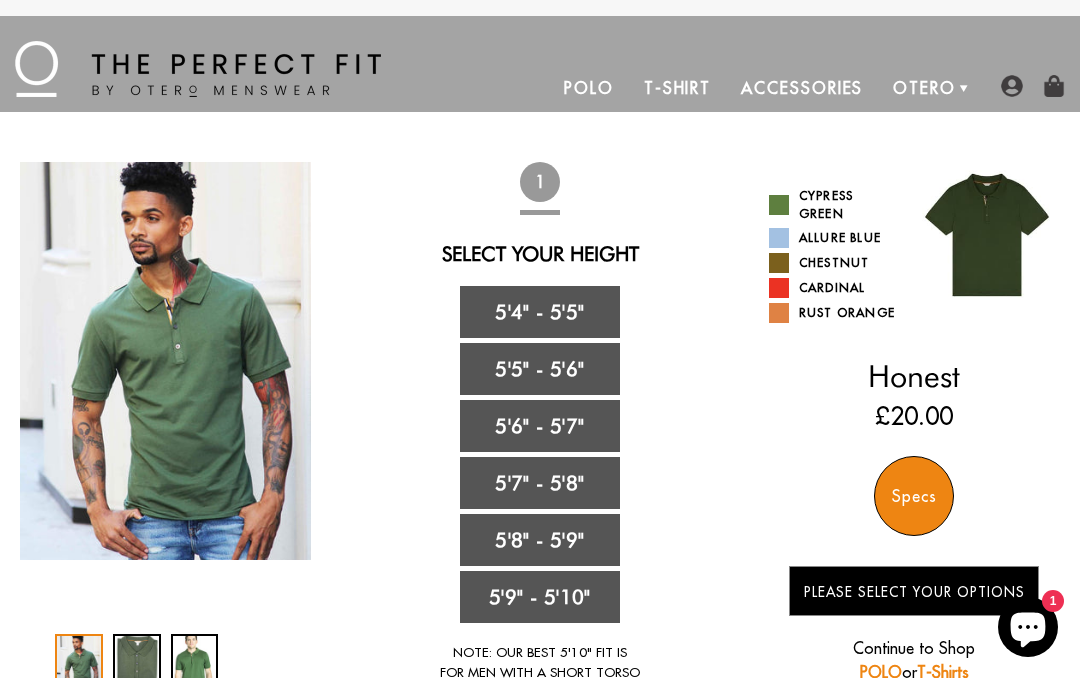 click on "5'5" - 5'6"" at bounding box center [540, 369] 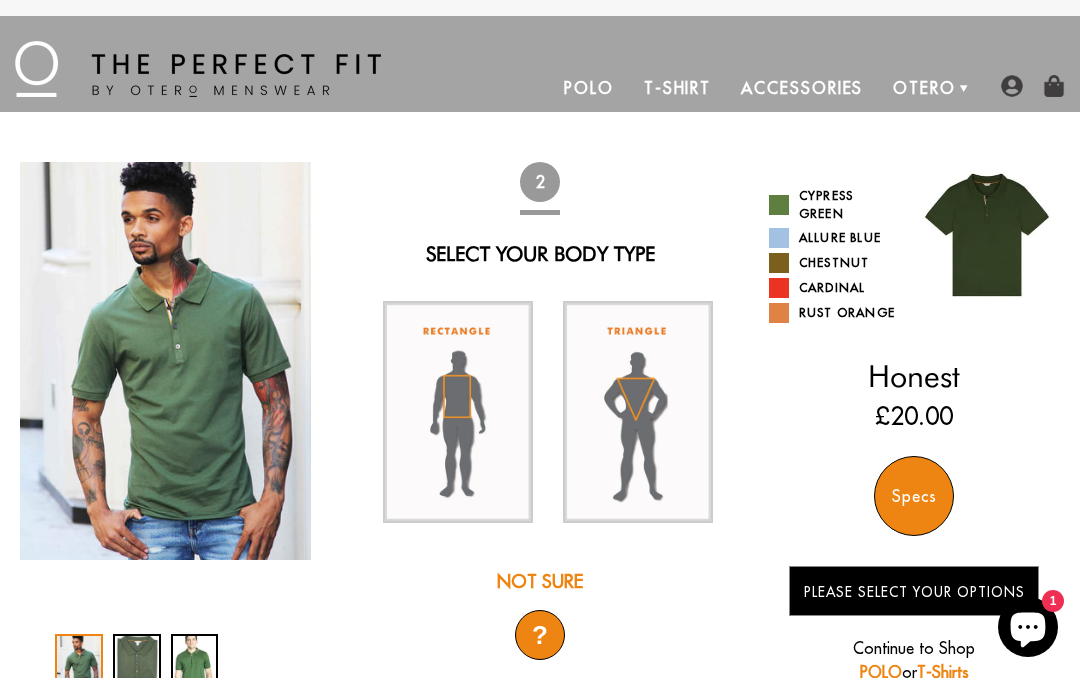 click at bounding box center [458, 412] 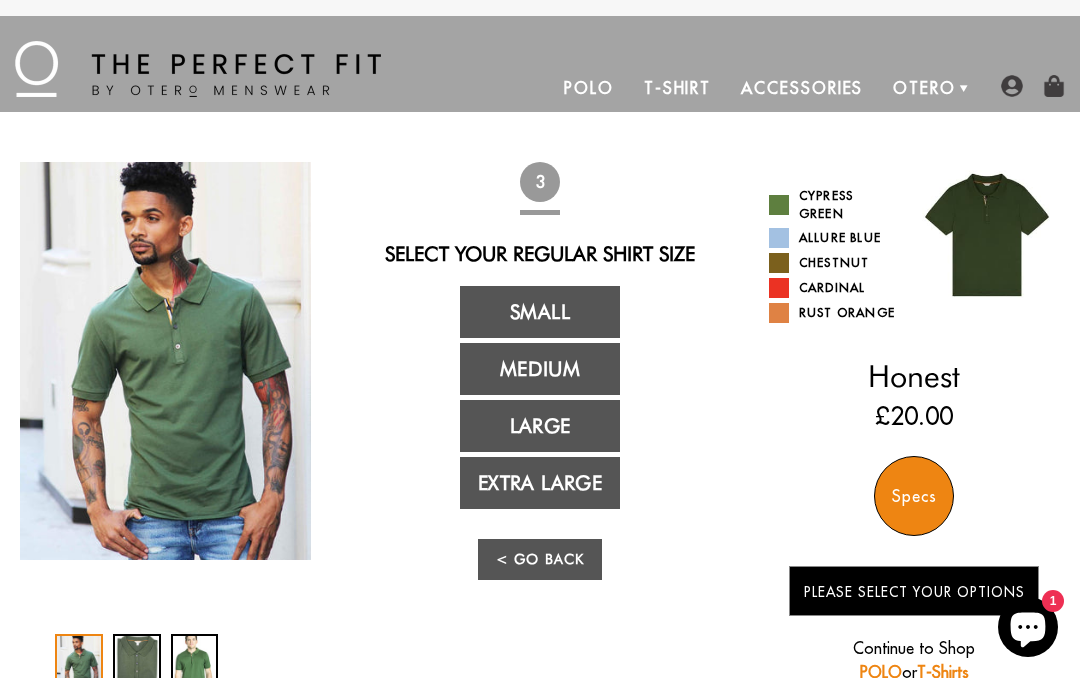 click on "Large" at bounding box center (540, 426) 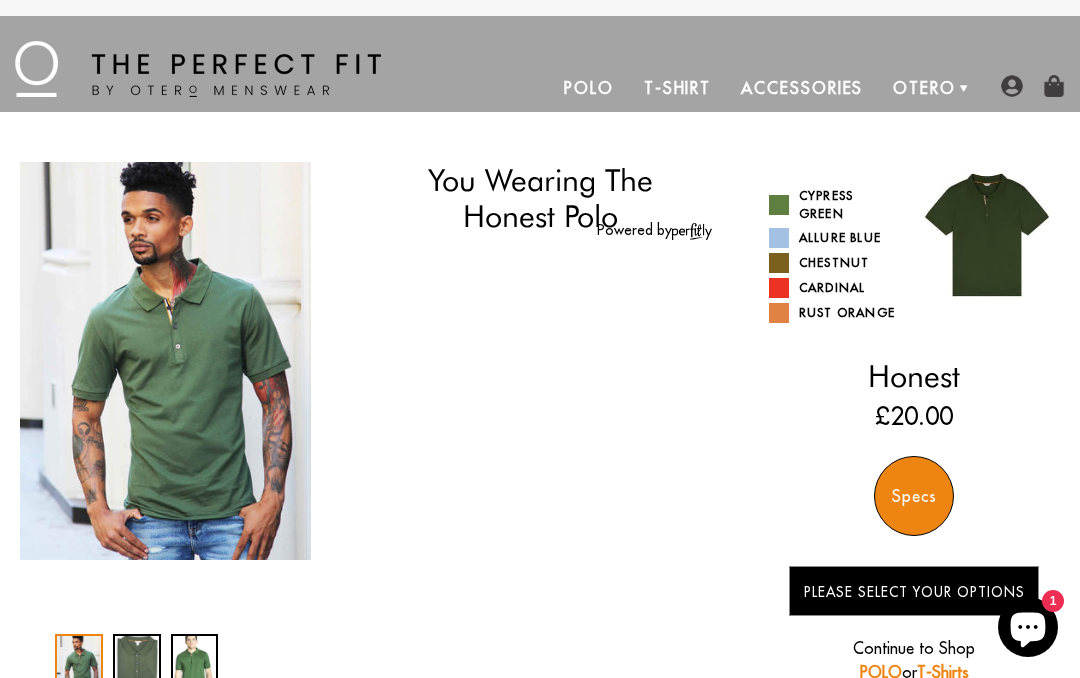 select on "55-56" 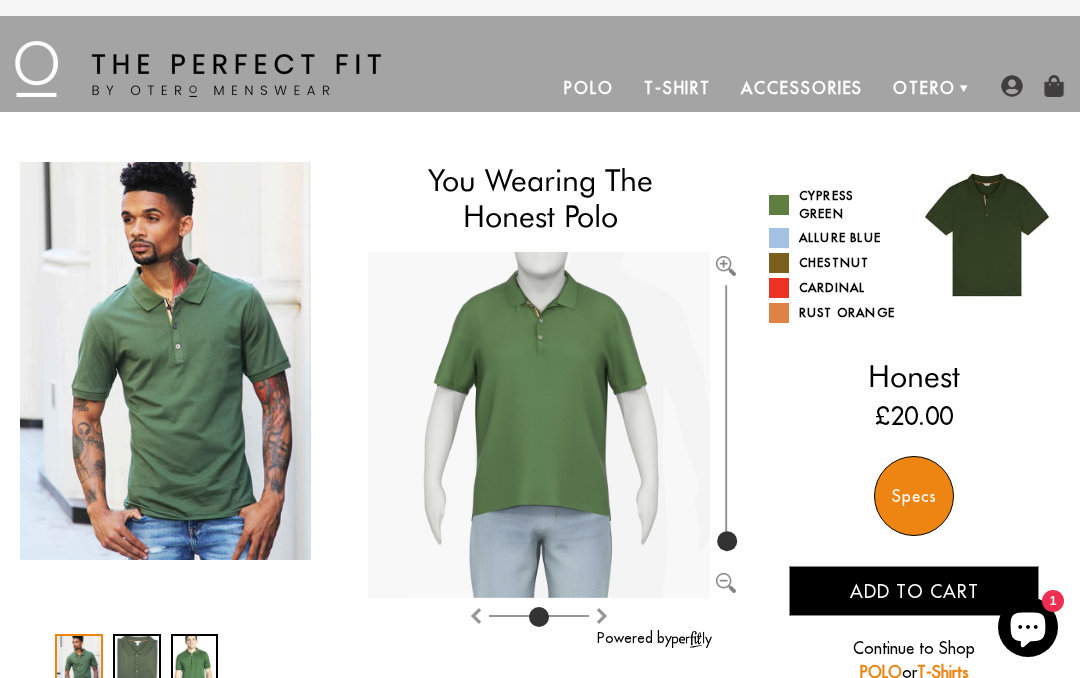 click at bounding box center (539, 620) 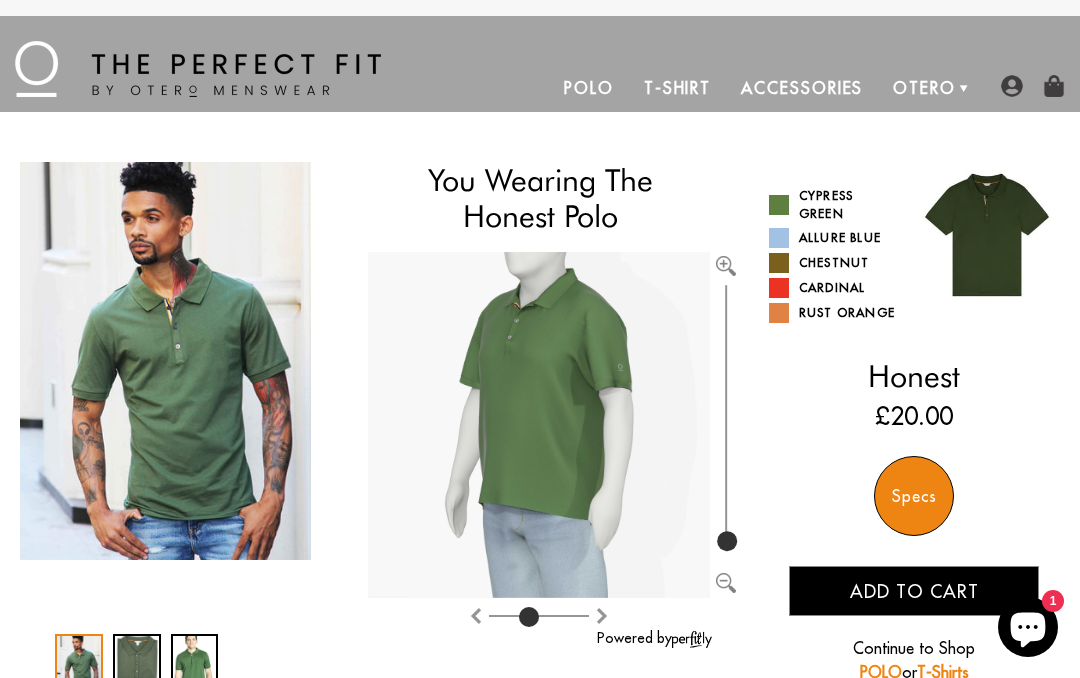 click at bounding box center (476, 616) 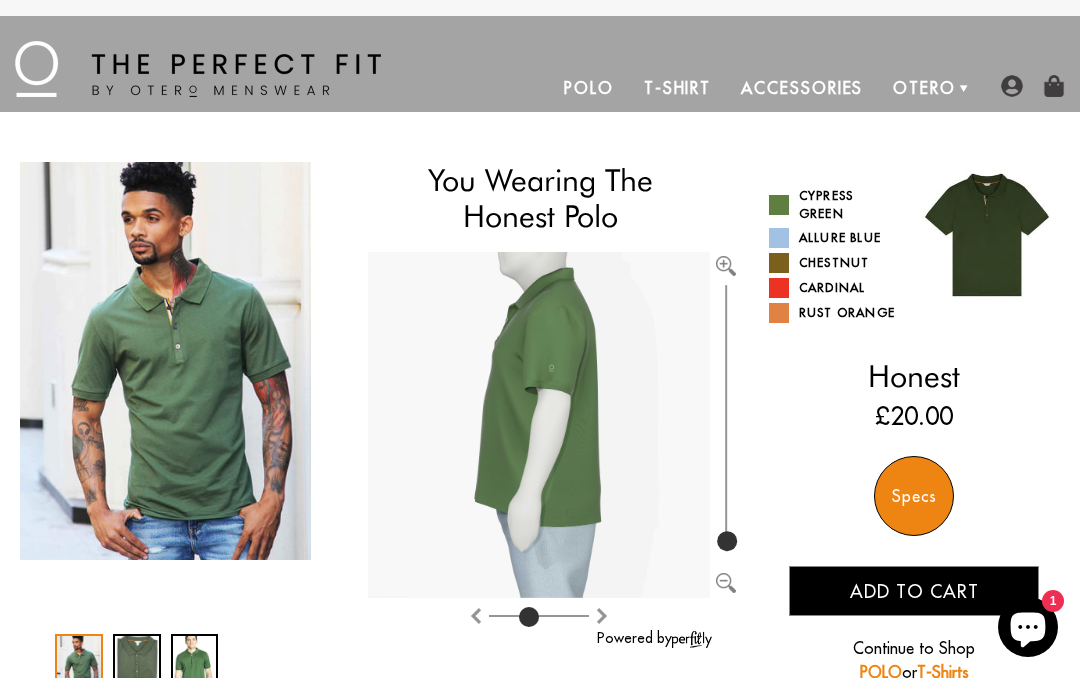 type on "2" 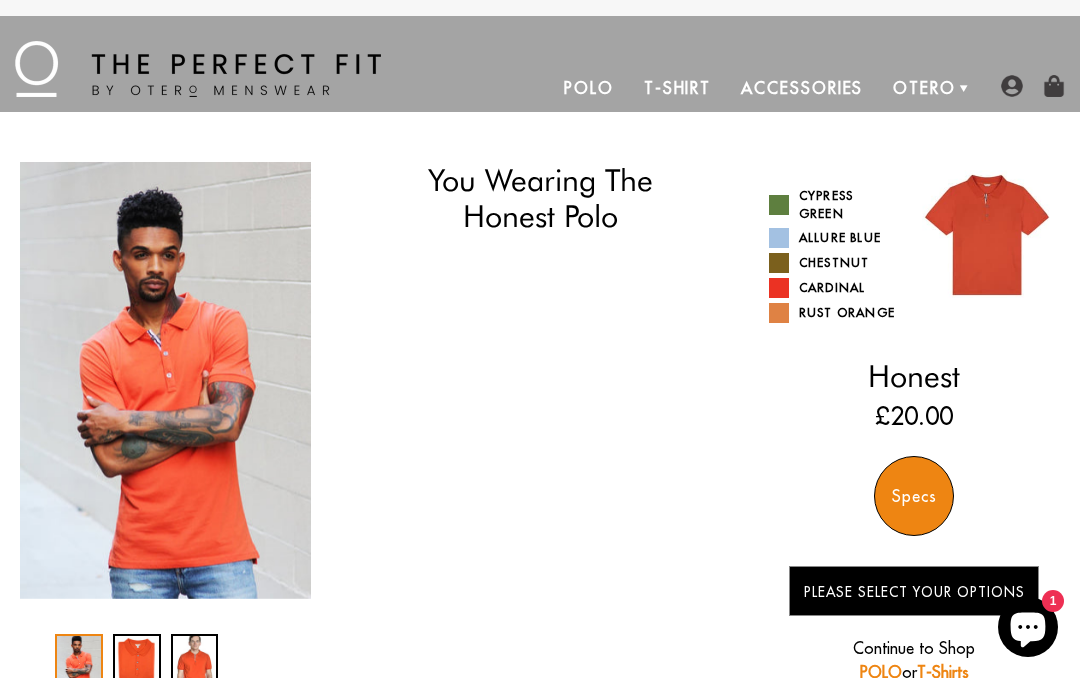 scroll, scrollTop: 0, scrollLeft: 0, axis: both 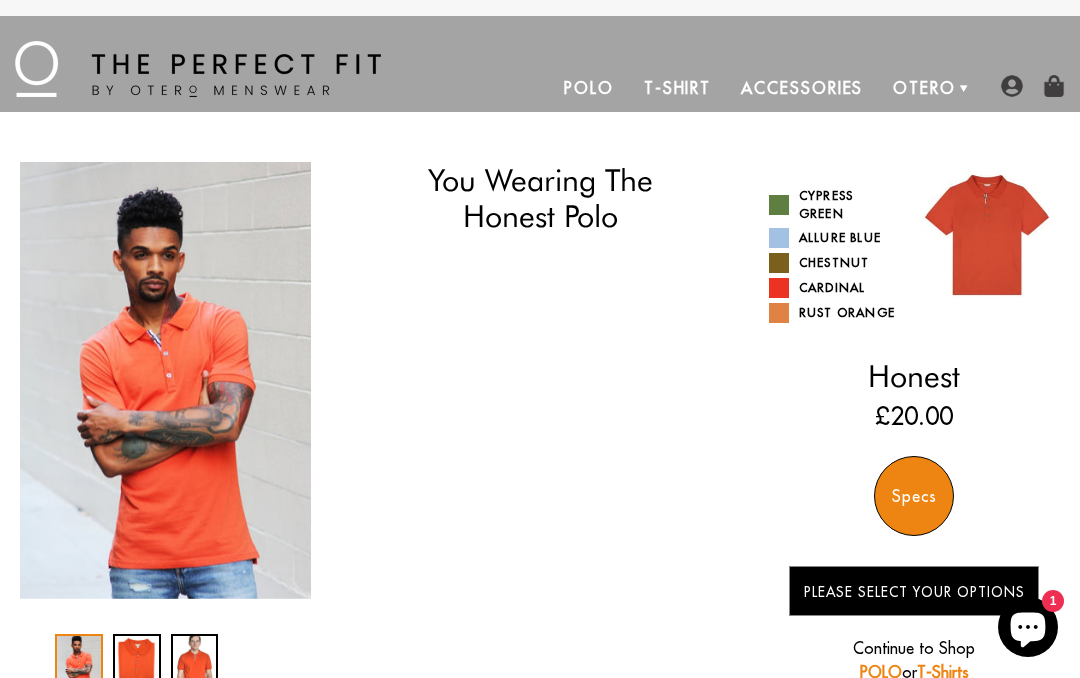 select on "55-56" 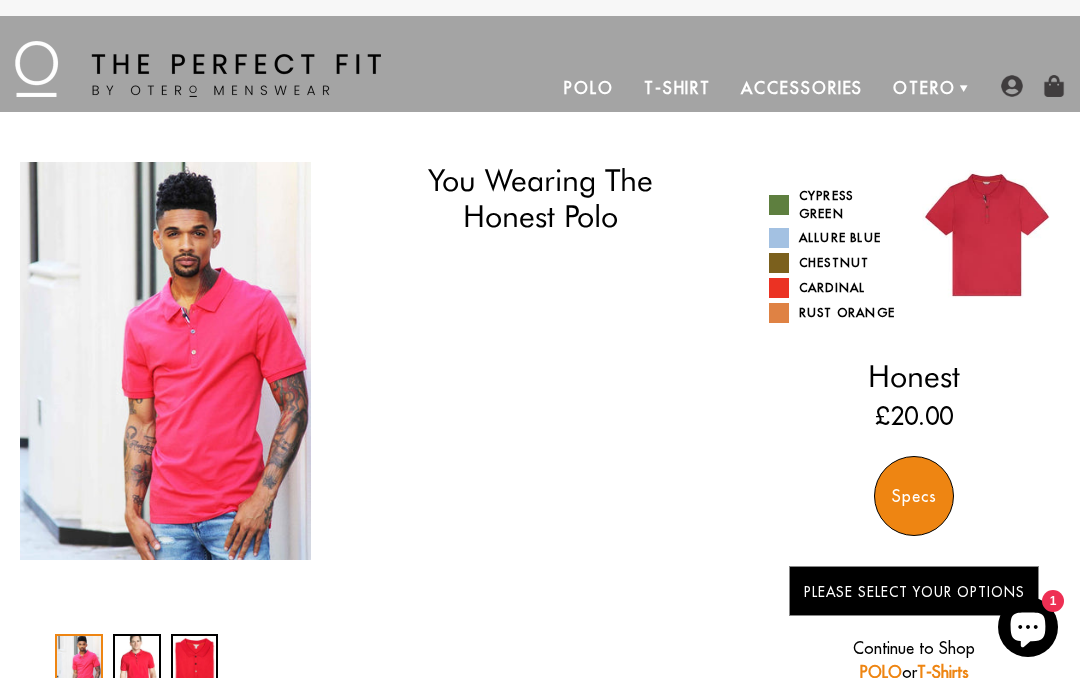 scroll, scrollTop: 0, scrollLeft: 0, axis: both 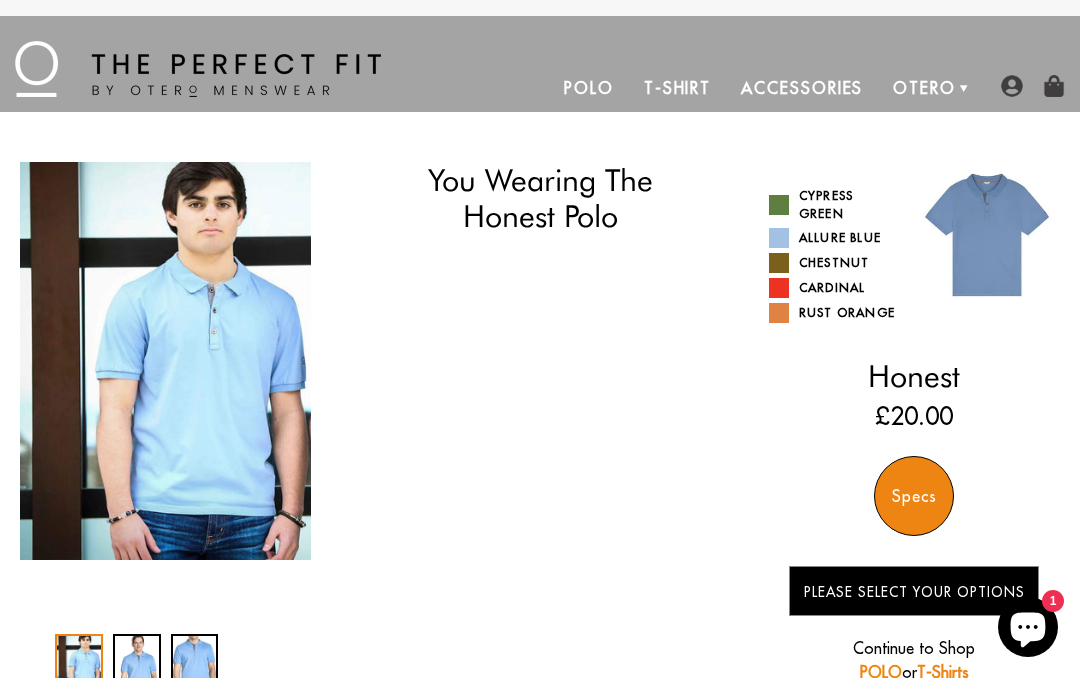 select on "55-56" 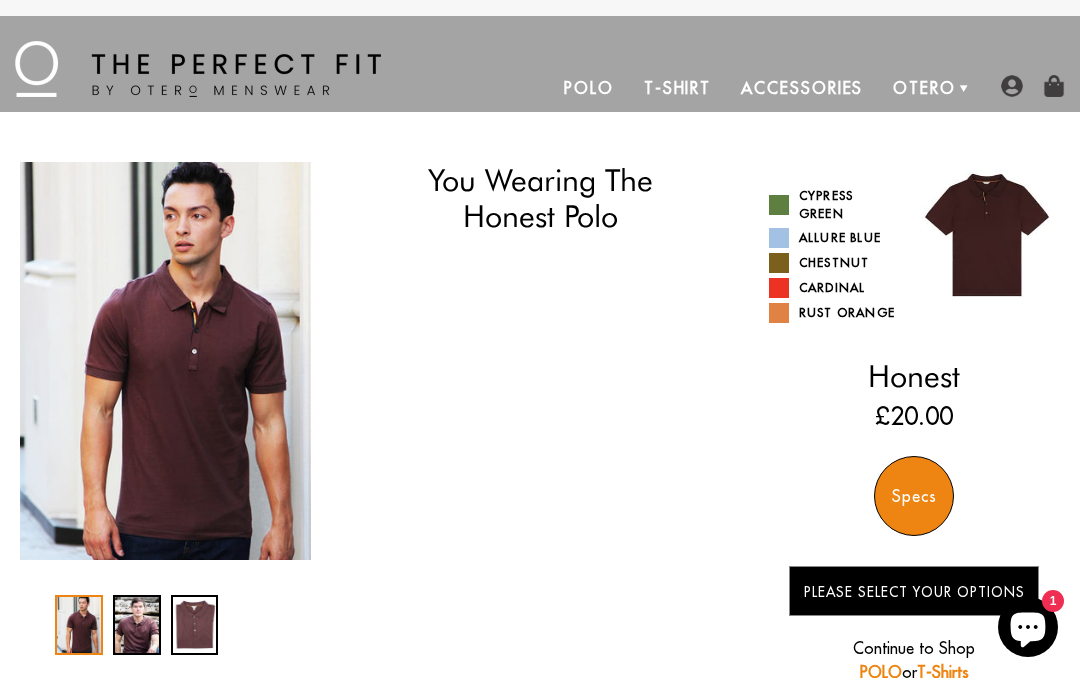 scroll, scrollTop: 0, scrollLeft: 0, axis: both 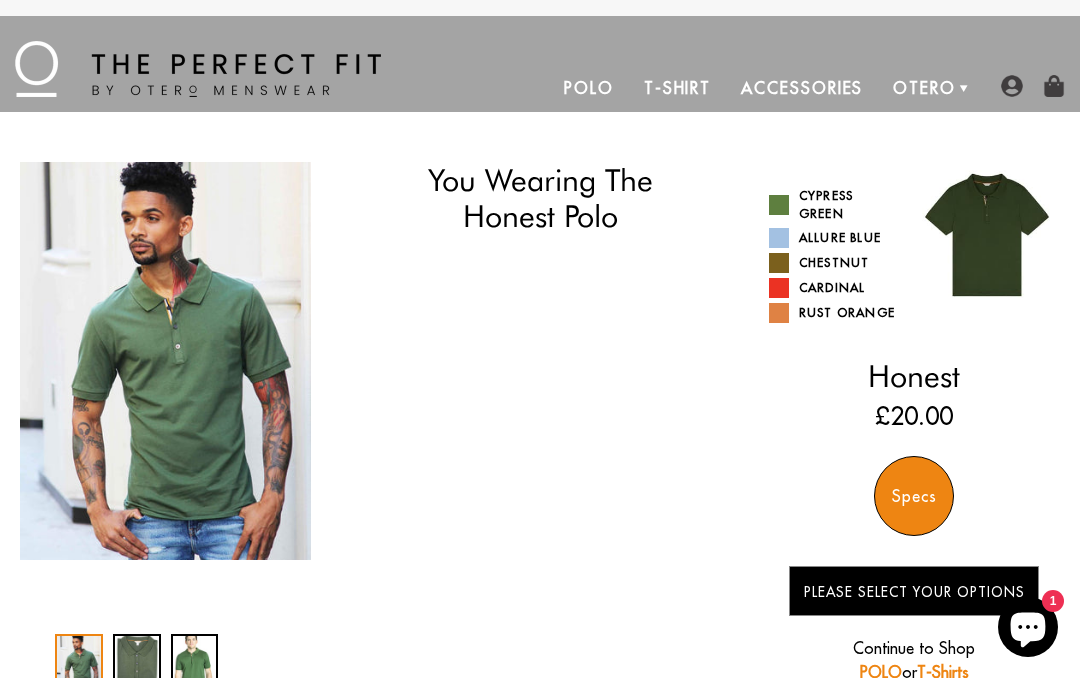 select on "55-56" 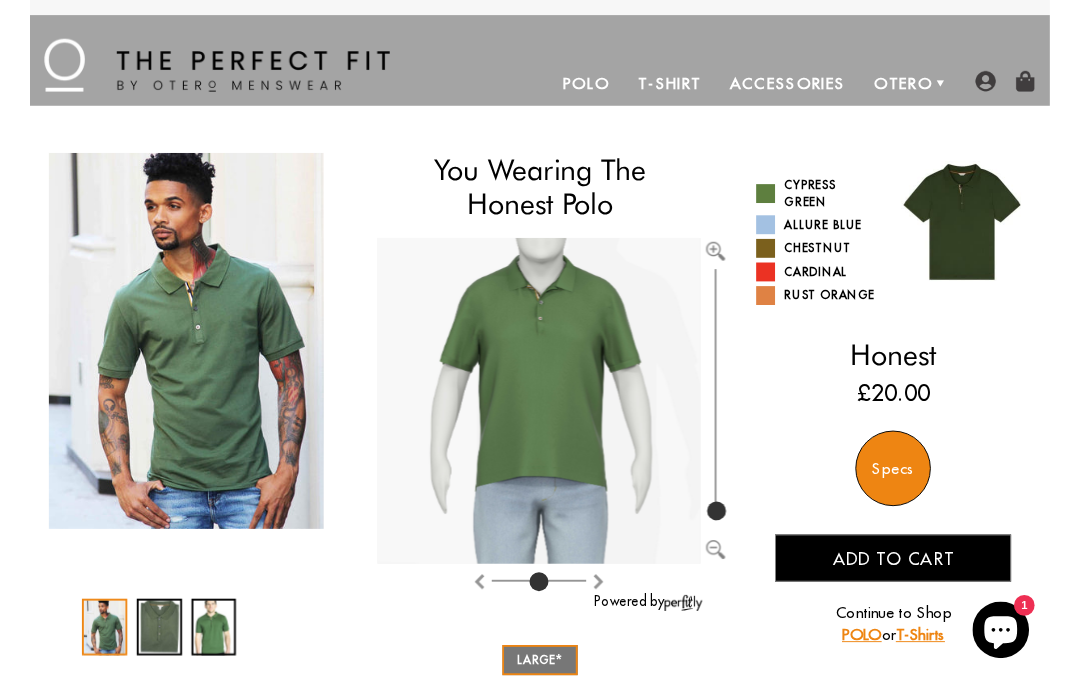 scroll, scrollTop: 8, scrollLeft: 0, axis: vertical 